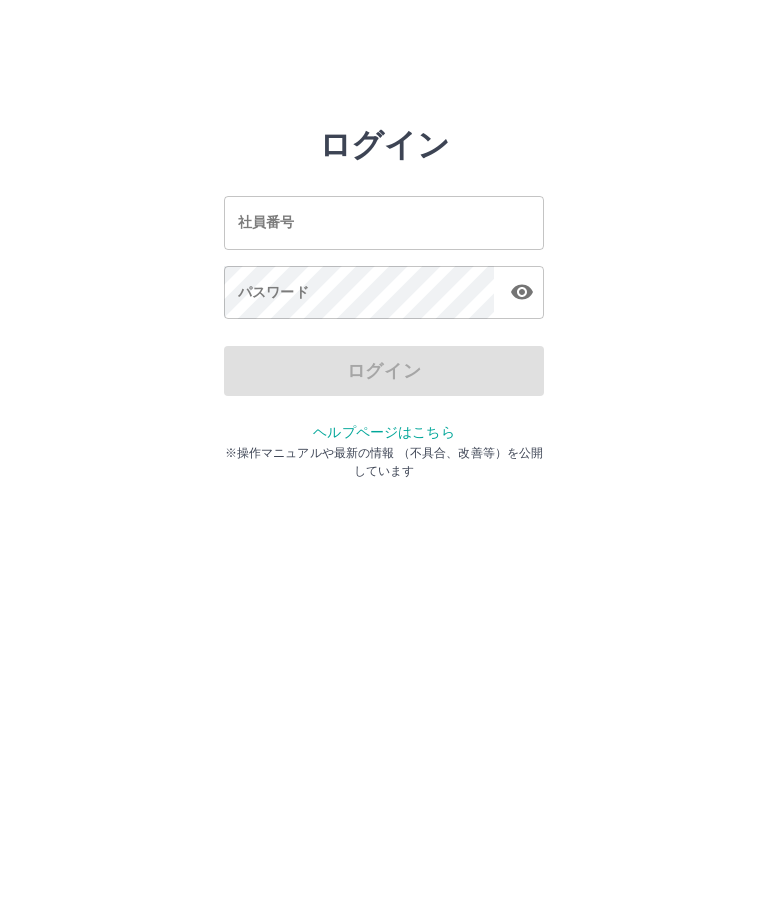 click on "社員番号" at bounding box center [384, 222] 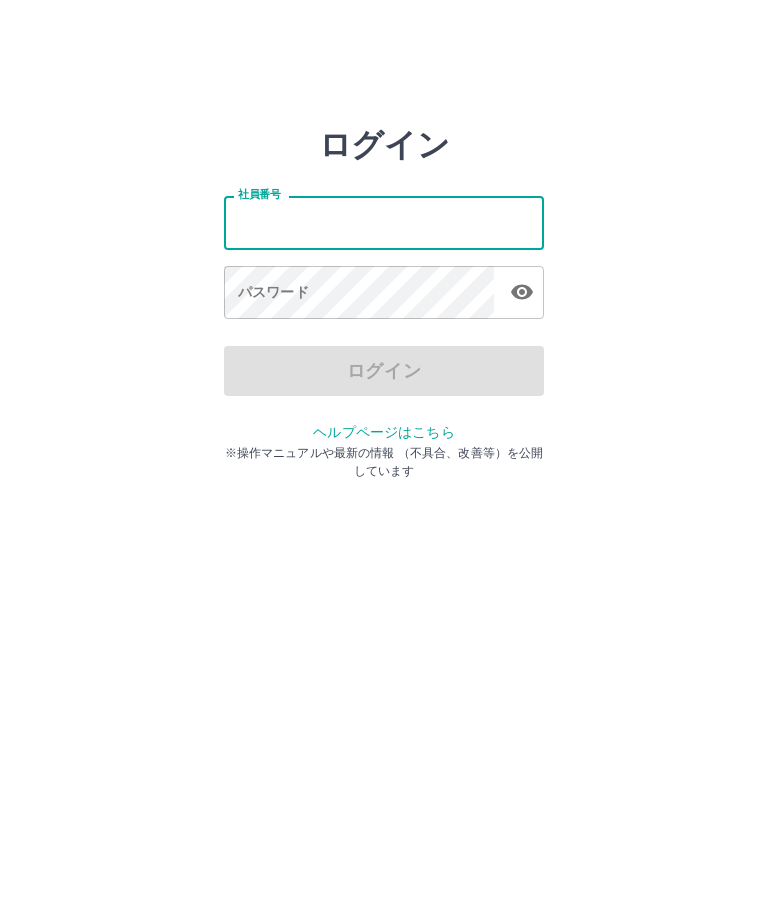 scroll, scrollTop: 0, scrollLeft: 0, axis: both 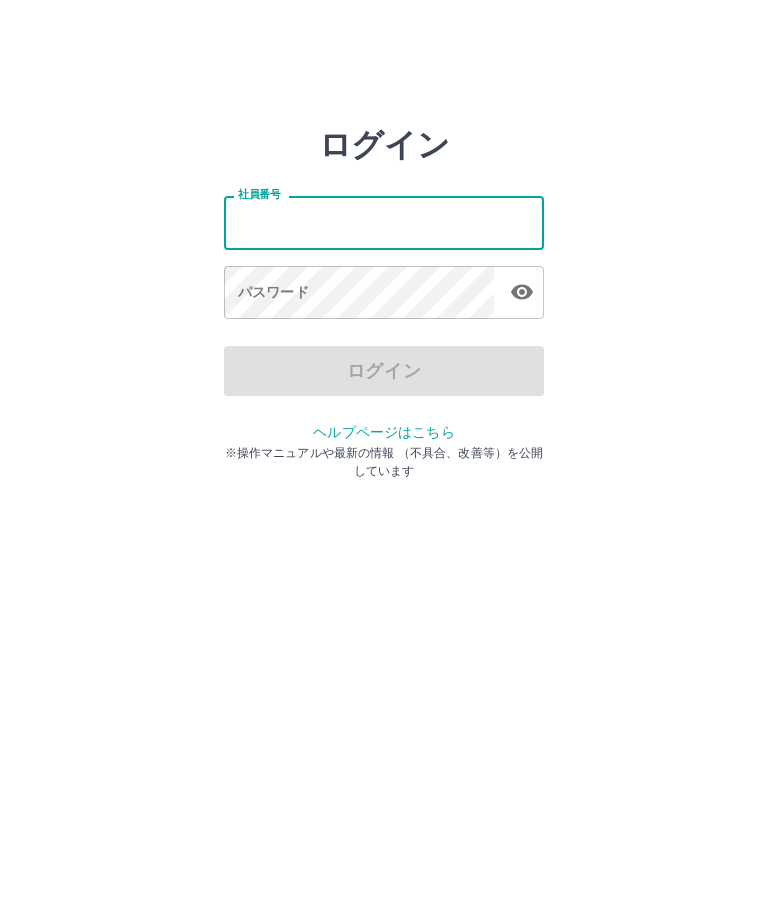 click on "社員番号" at bounding box center [384, 222] 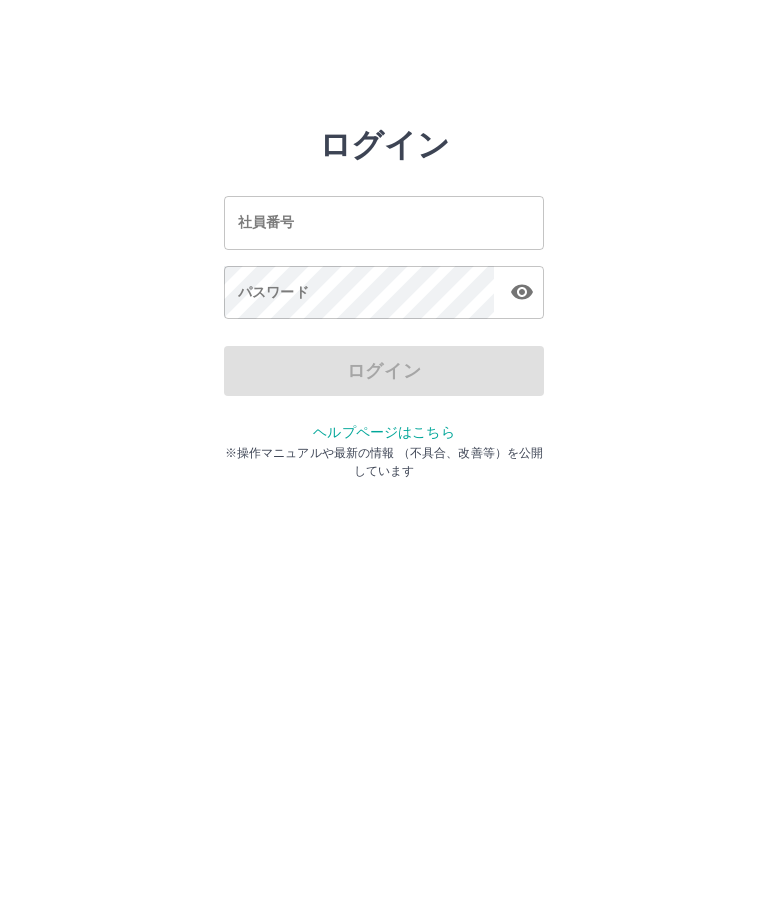 click on "社員番号 社員番号" at bounding box center (384, 222) 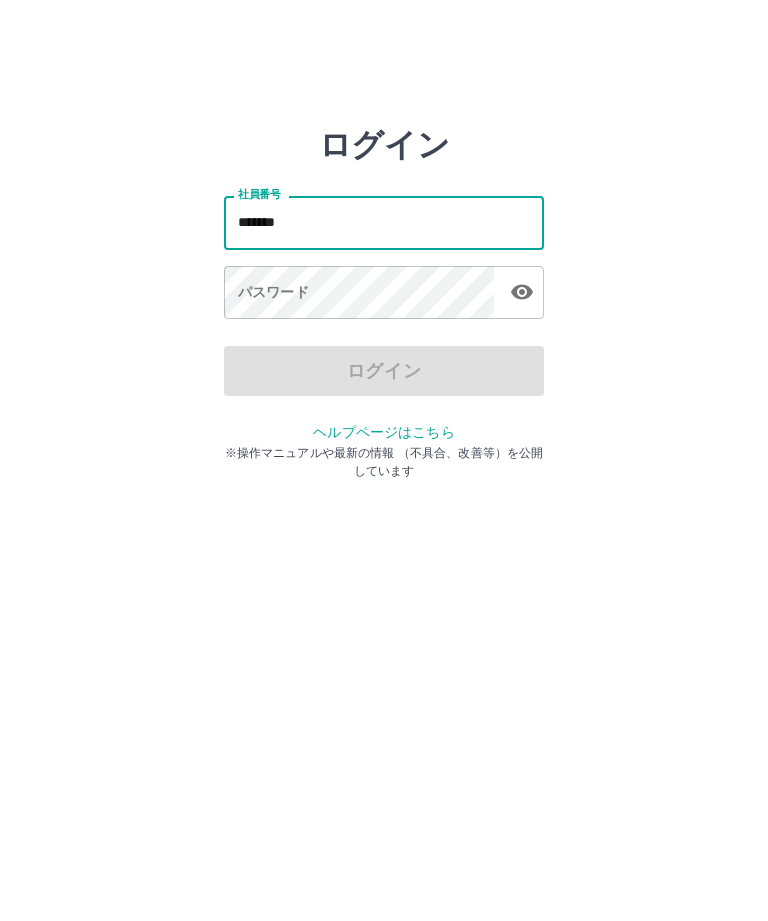 type on "*******" 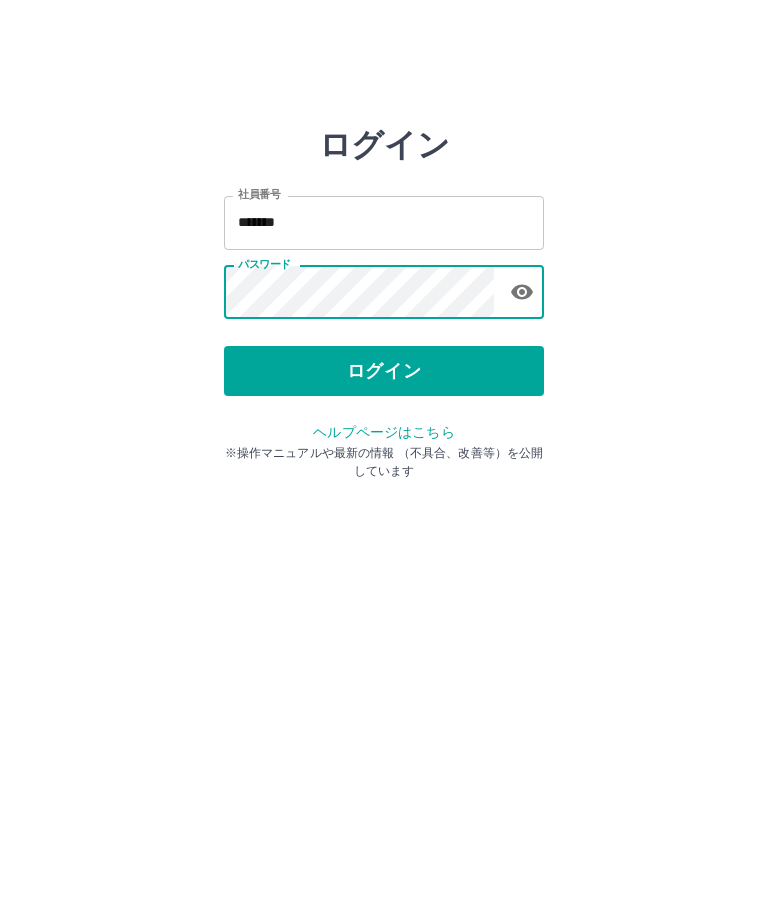 click on "ログイン 社員番号 ******* 社員番号 パスワード パスワード ログイン ヘルプページはこちら ※操作マニュアルや最新の情報 （不具合、改善等）を公開しています" at bounding box center [384, 223] 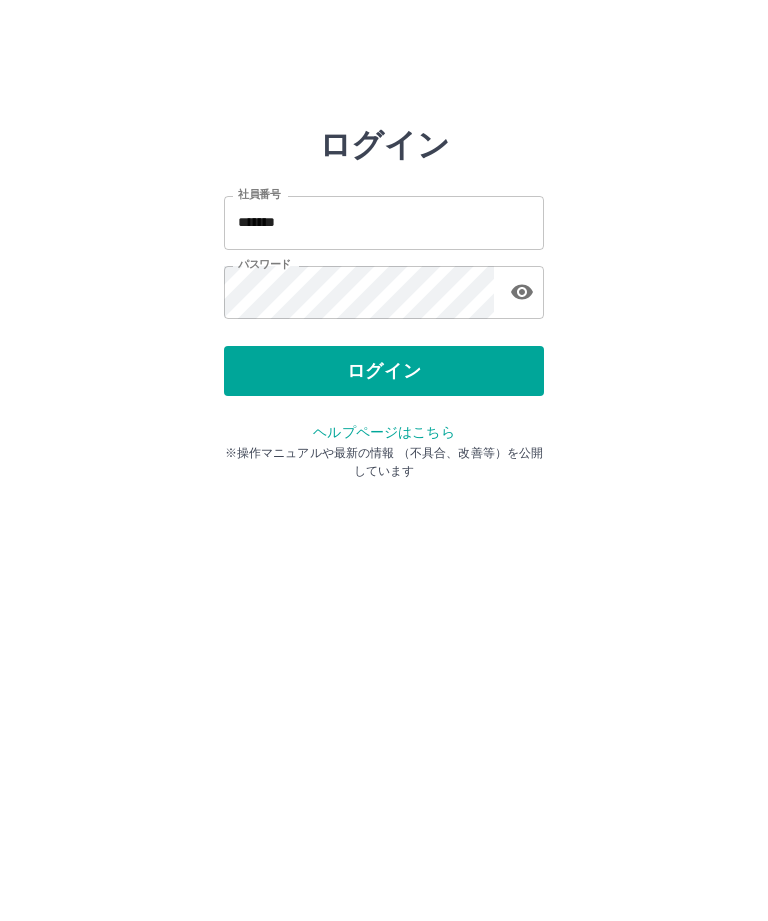 click on "ログイン" at bounding box center (384, 371) 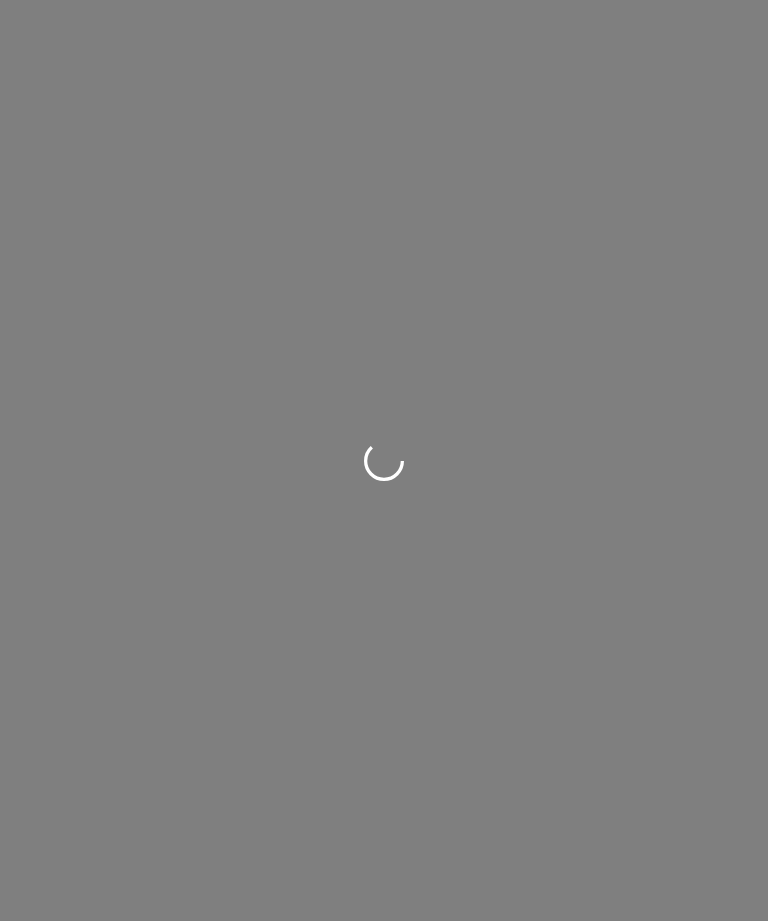 scroll, scrollTop: 0, scrollLeft: 0, axis: both 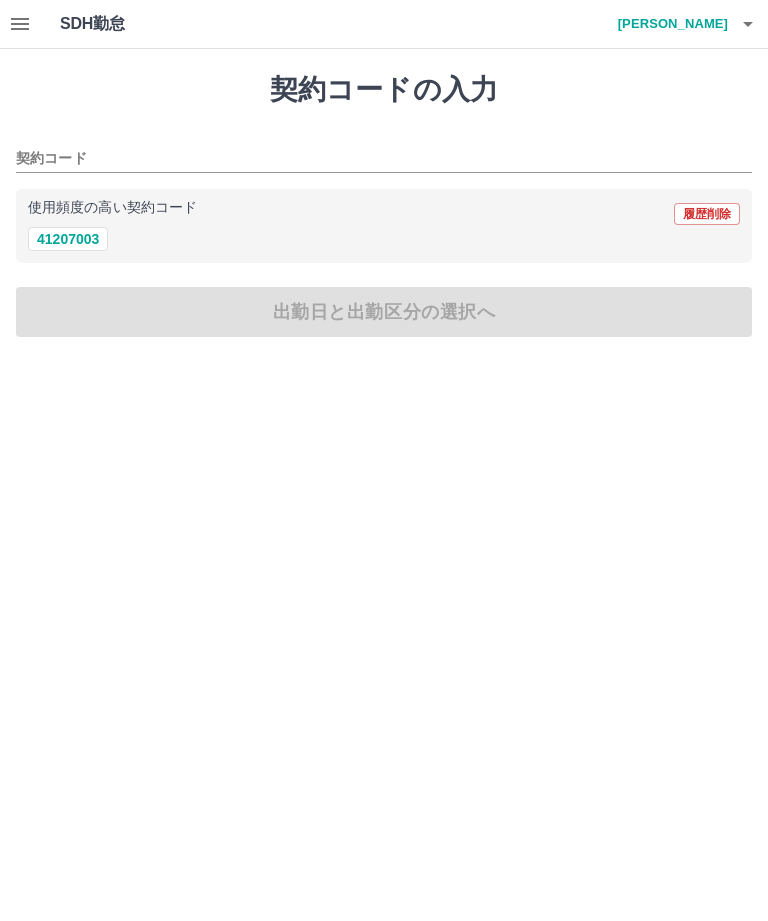 click on "41207003" at bounding box center [68, 239] 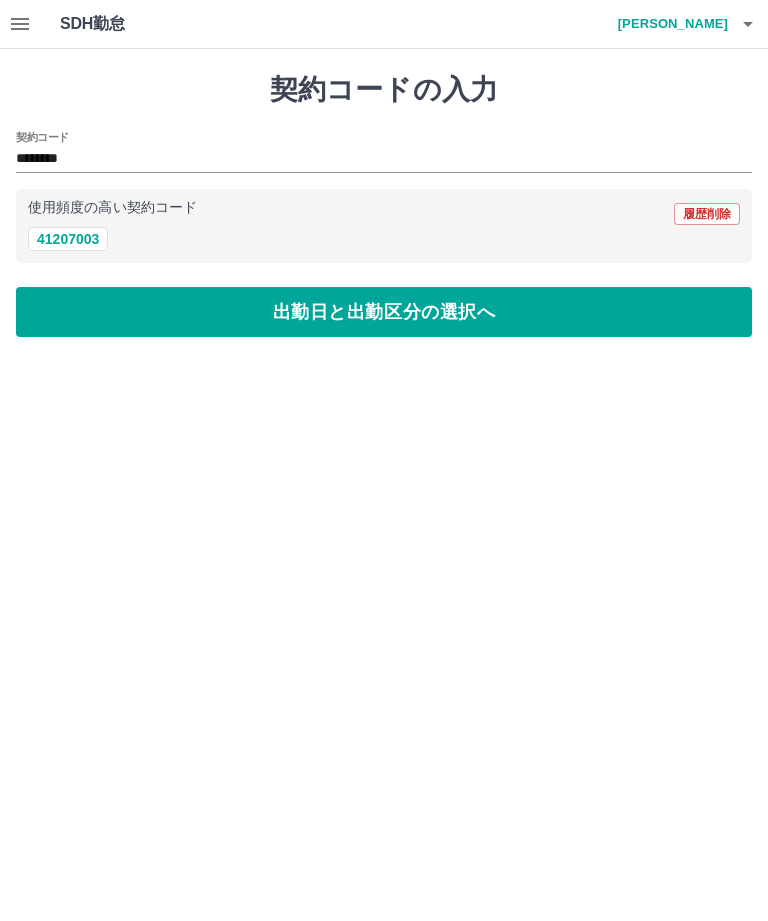 click on "出勤日と出勤区分の選択へ" at bounding box center (384, 312) 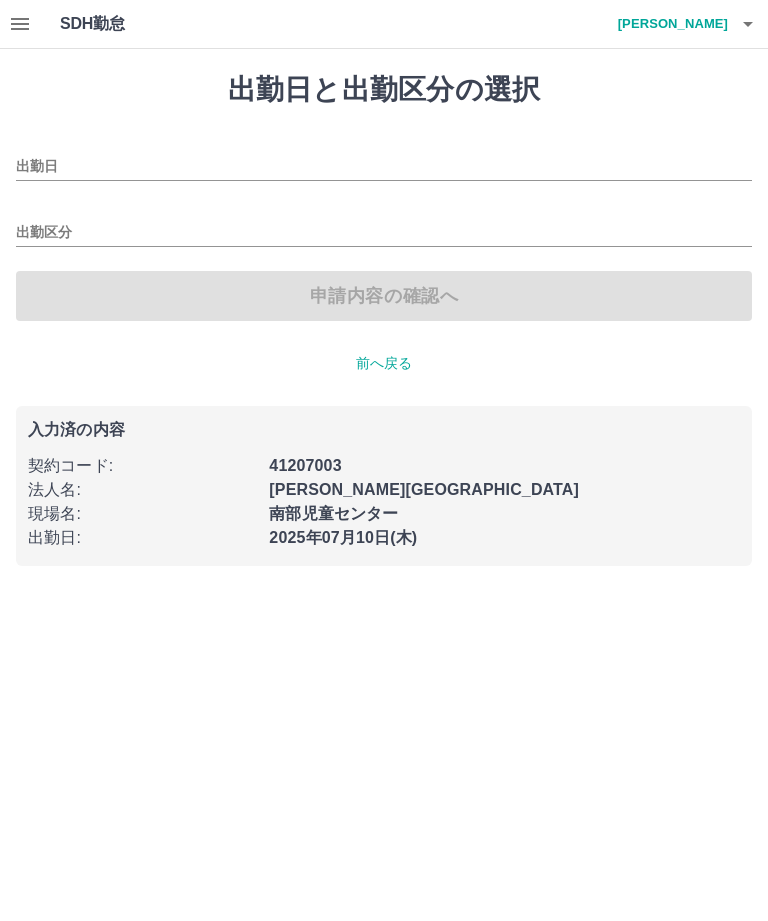 type on "**********" 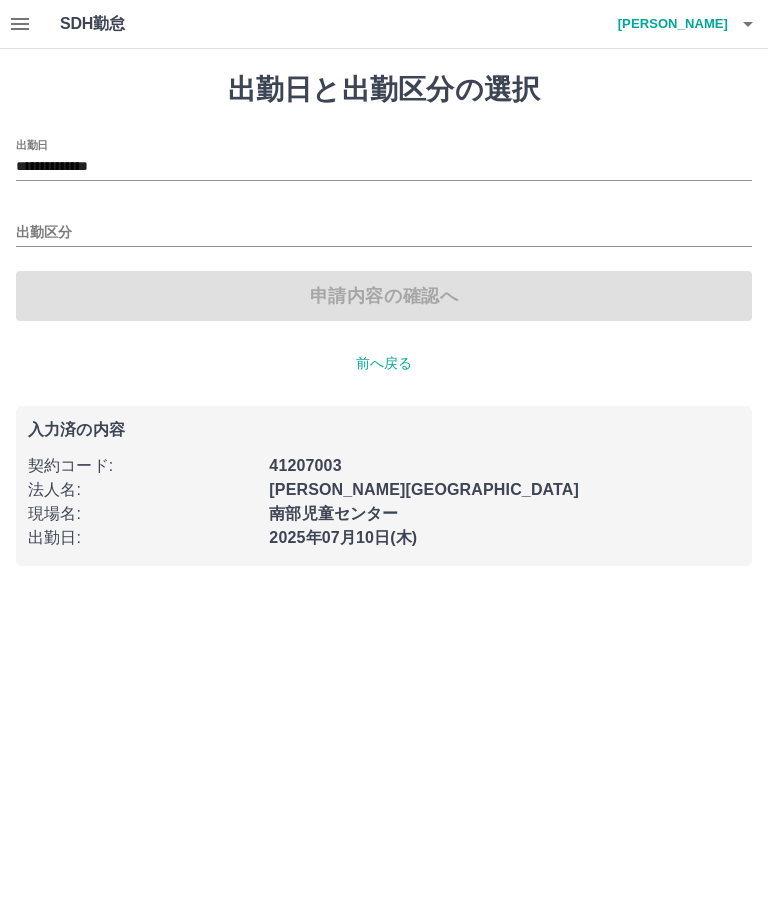 click on "出勤区分" at bounding box center [384, 226] 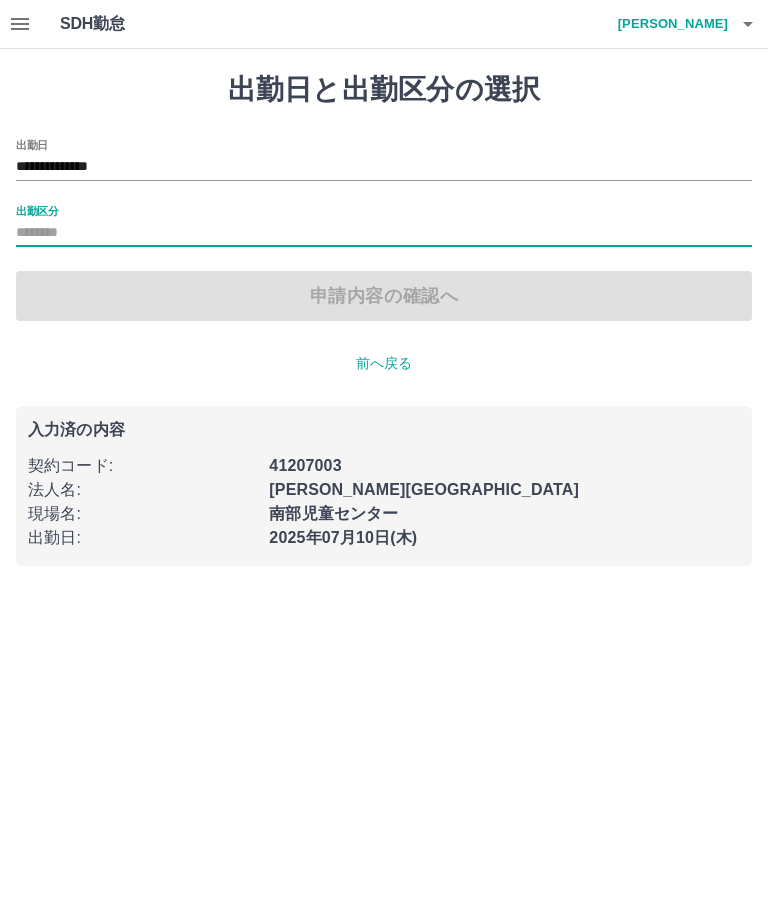 click on "出勤区分" at bounding box center (384, 233) 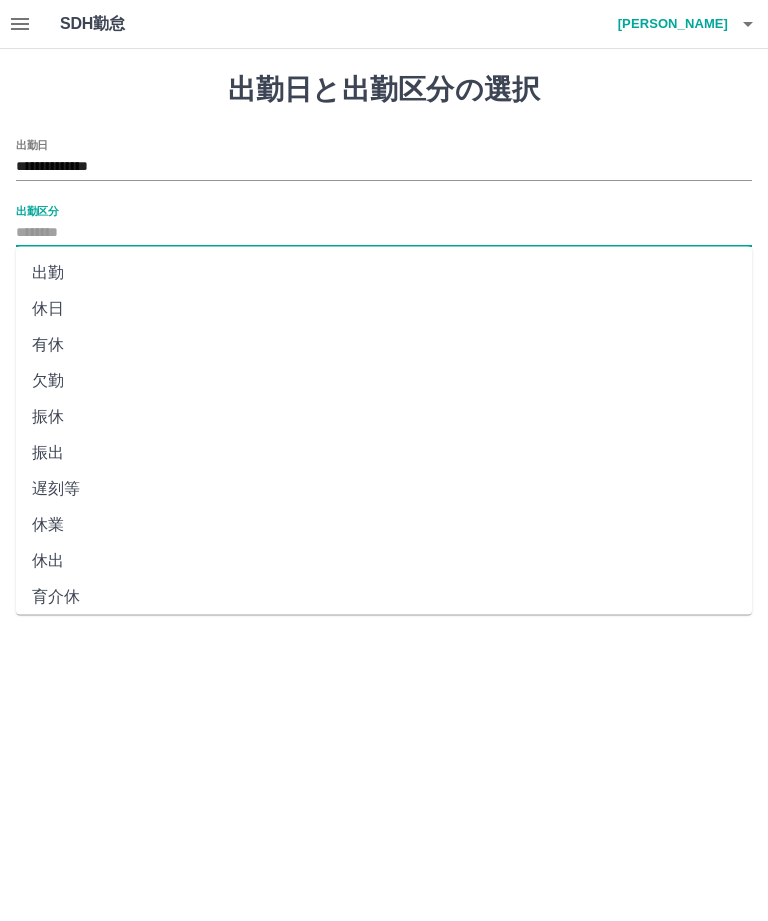 click on "出勤" at bounding box center (384, 273) 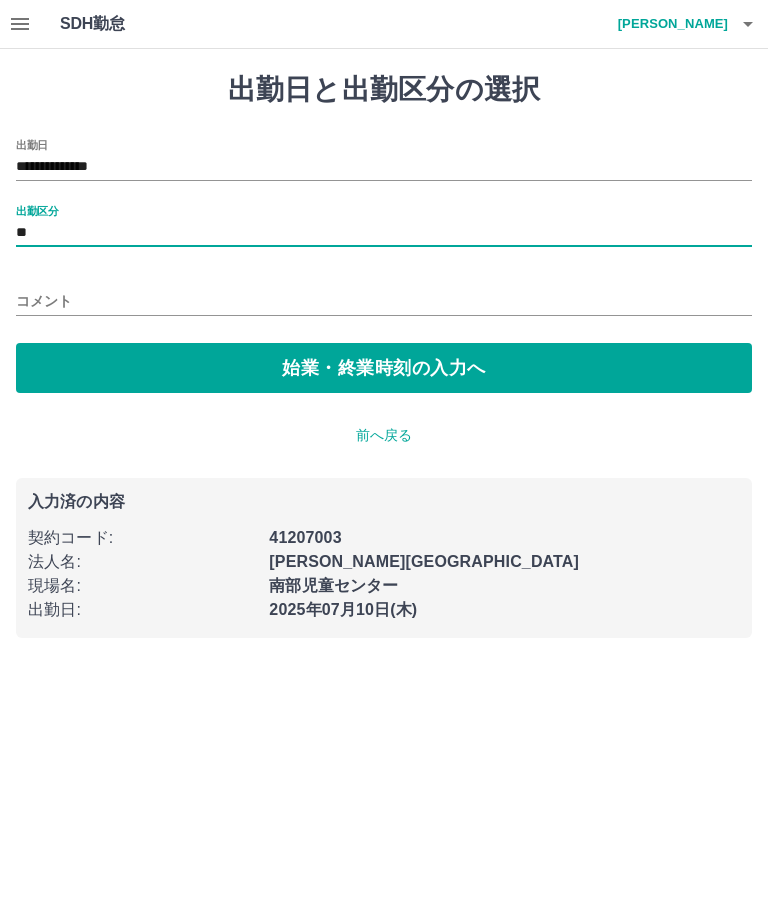 click on "始業・終業時刻の入力へ" at bounding box center [384, 368] 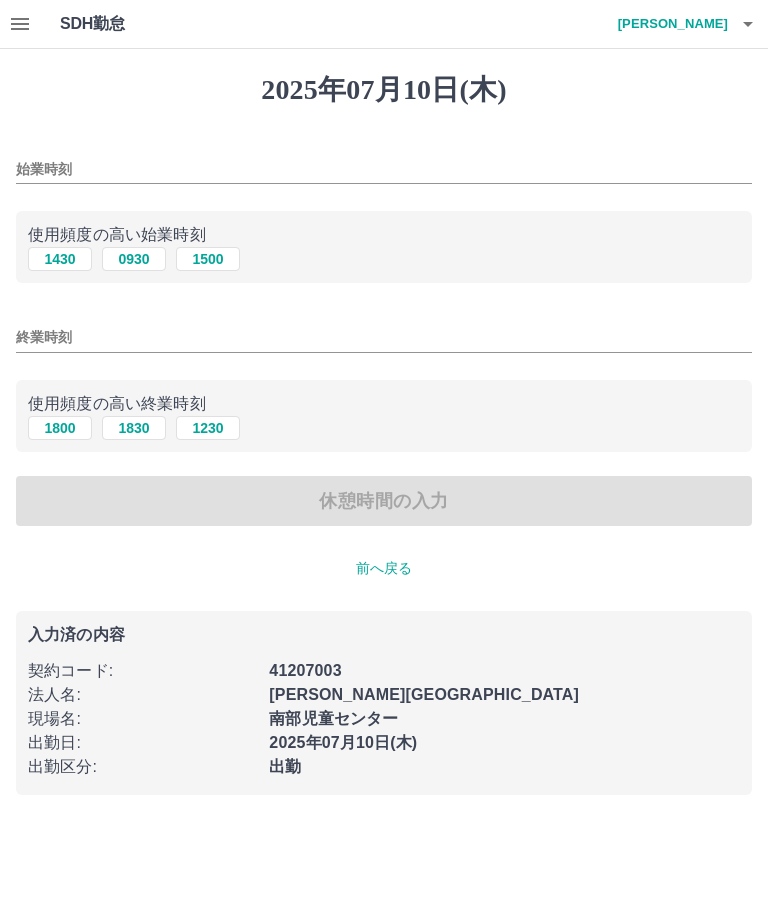 click on "始業時刻" at bounding box center [384, 169] 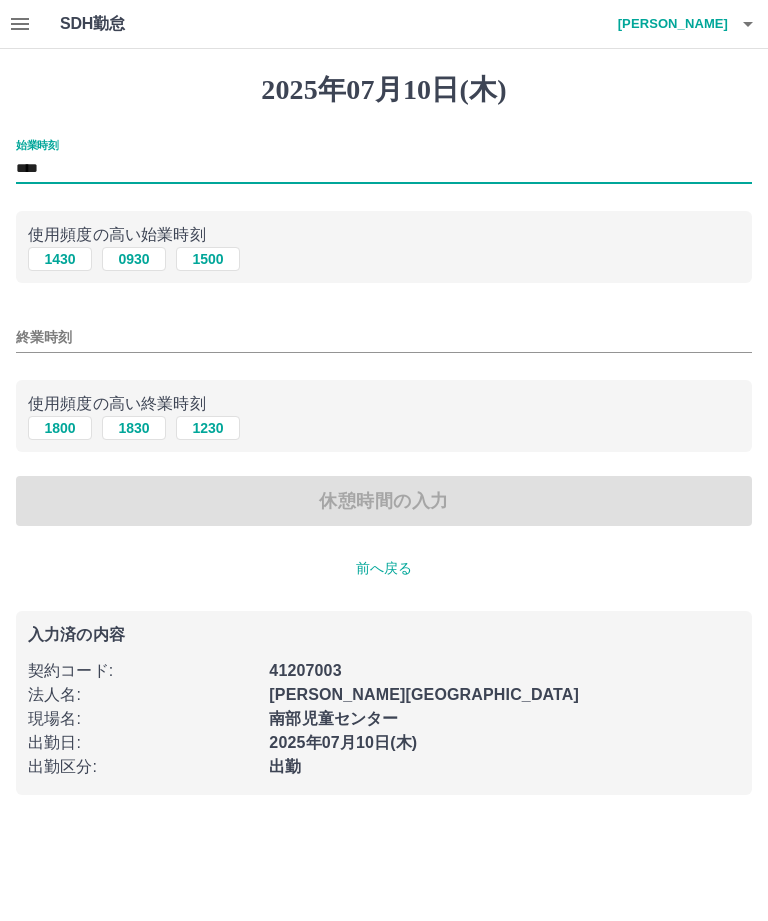 type on "****" 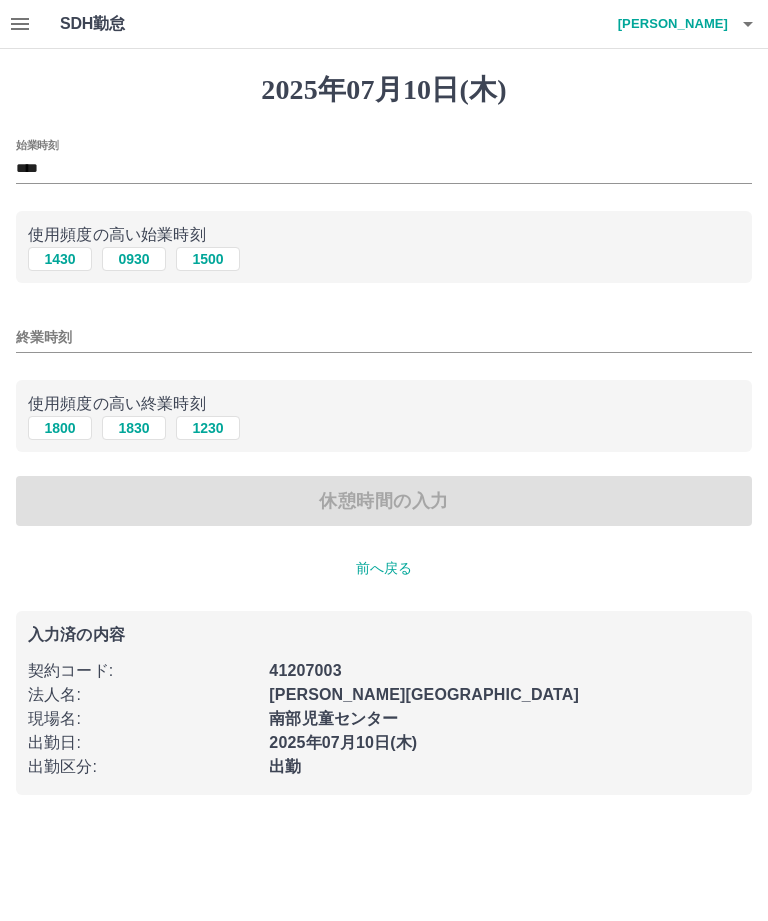 click on "終業時刻" at bounding box center (384, 337) 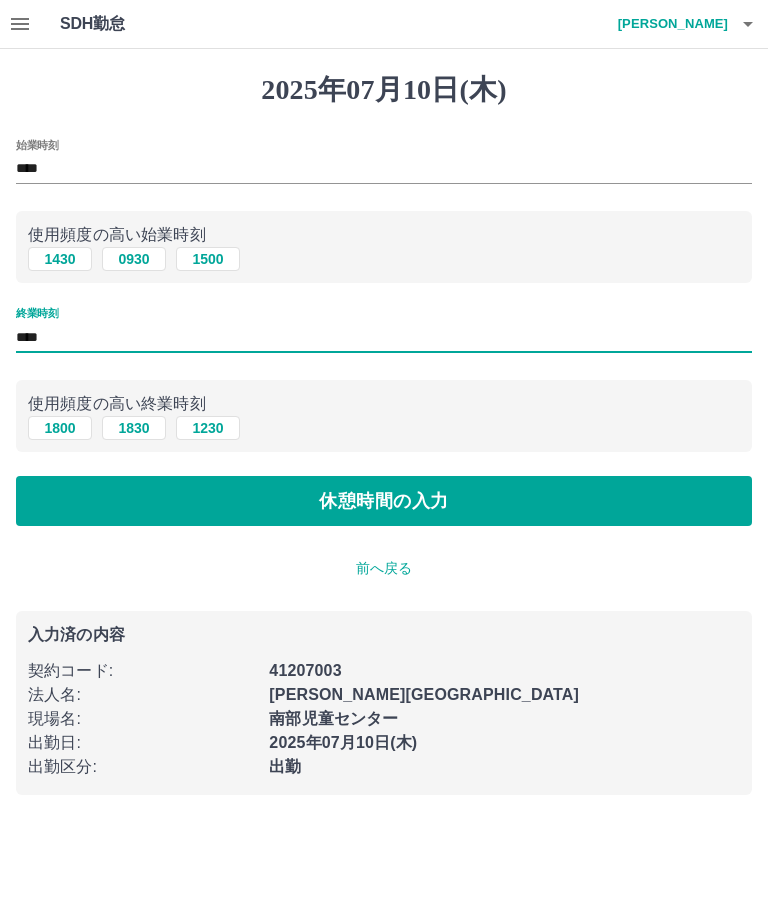 type on "****" 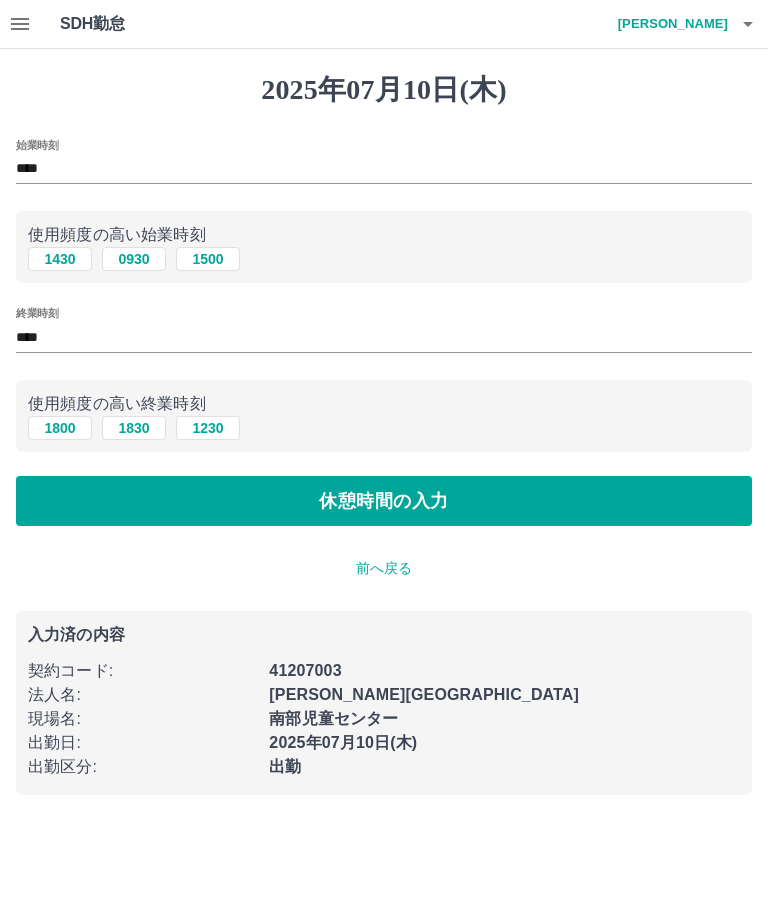 click on "休憩時間の入力" at bounding box center [384, 501] 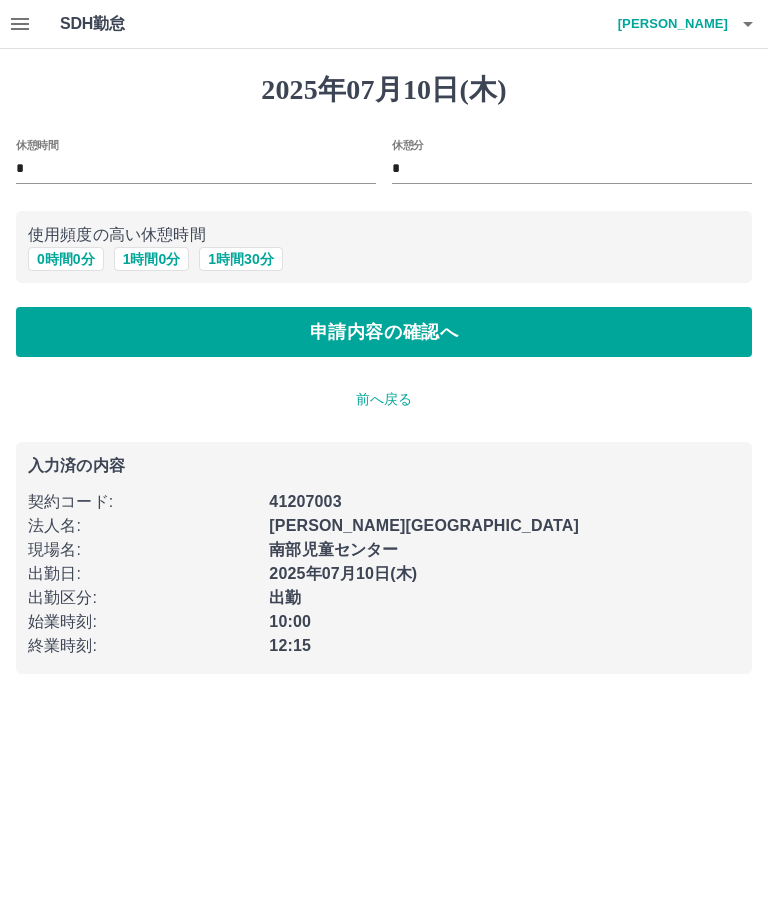 click on "申請内容の確認へ" at bounding box center [384, 332] 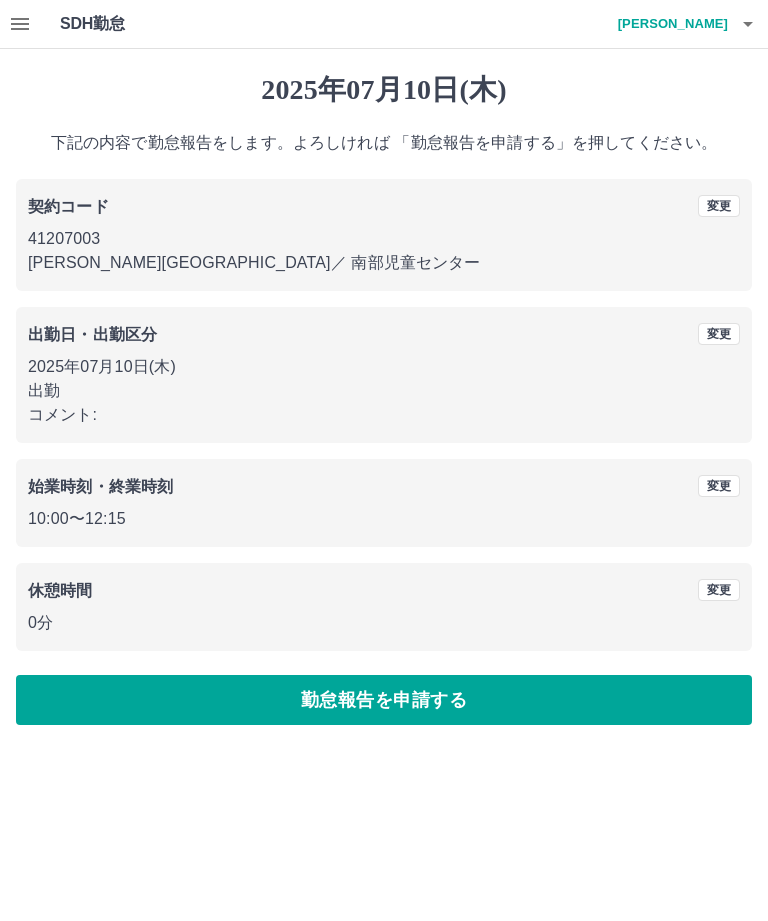 click on "勤怠報告を申請する" at bounding box center (384, 700) 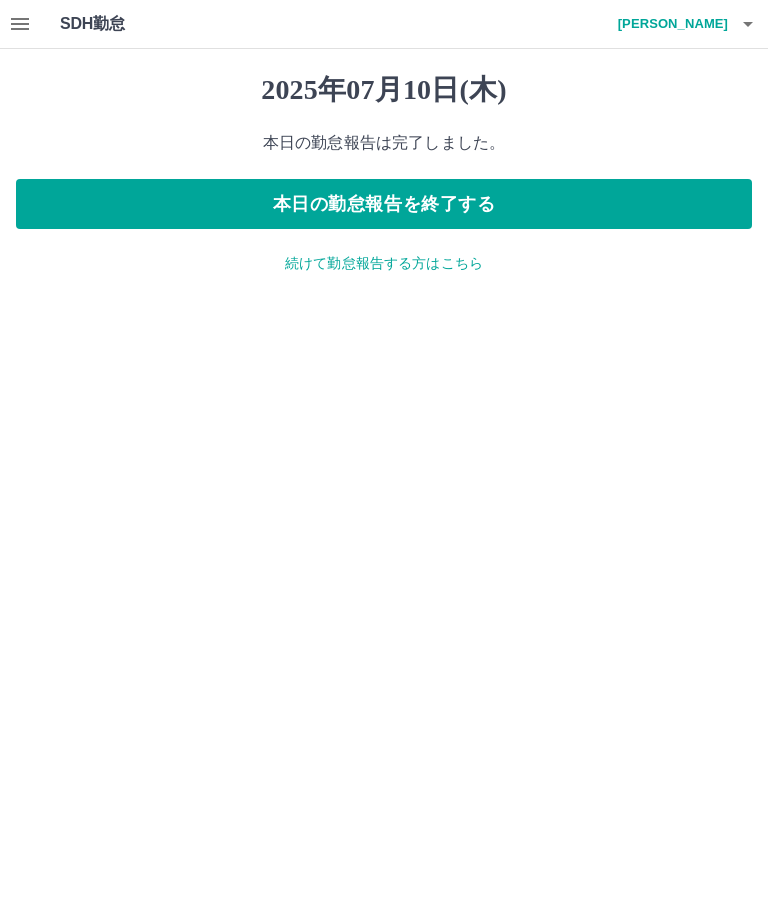 click on "本日の勤怠報告を終了する" at bounding box center (384, 204) 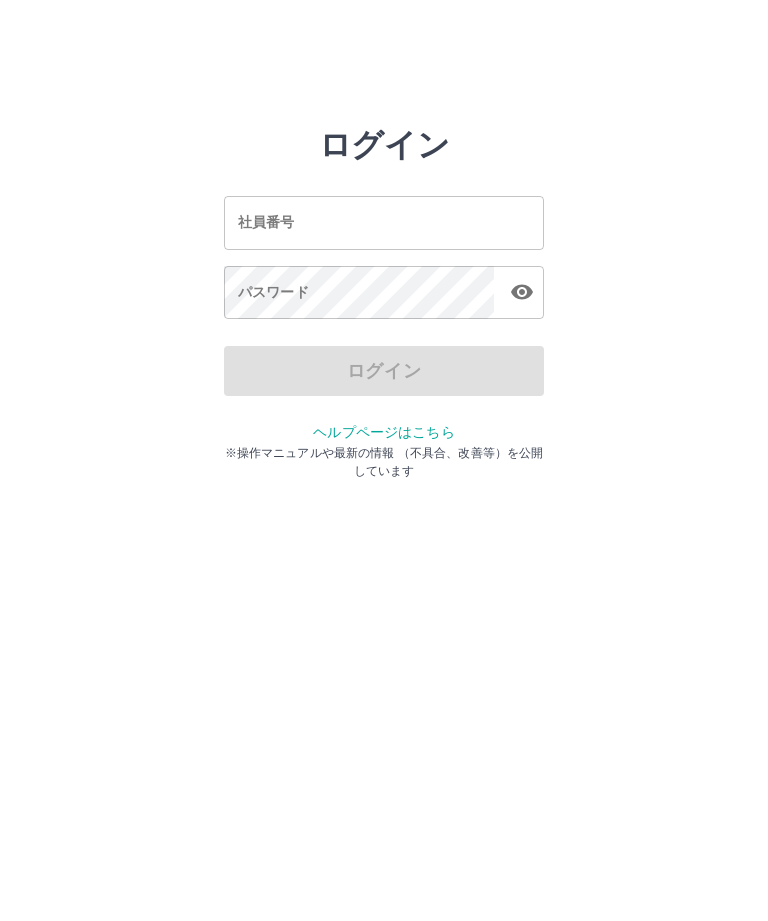 scroll, scrollTop: 0, scrollLeft: 0, axis: both 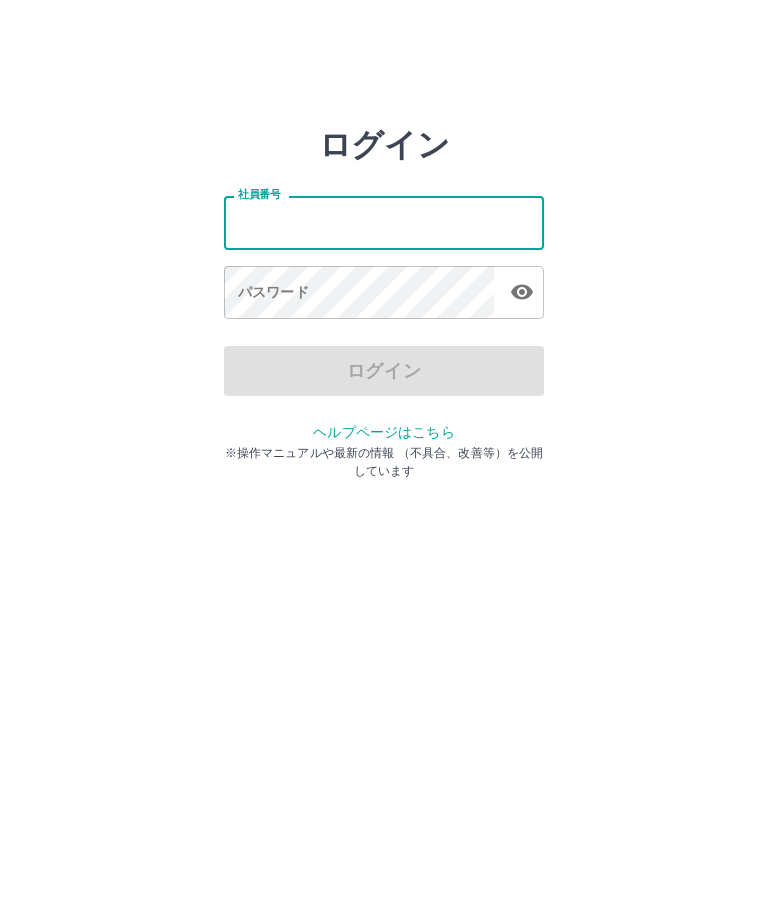click on "社員番号" at bounding box center (384, 222) 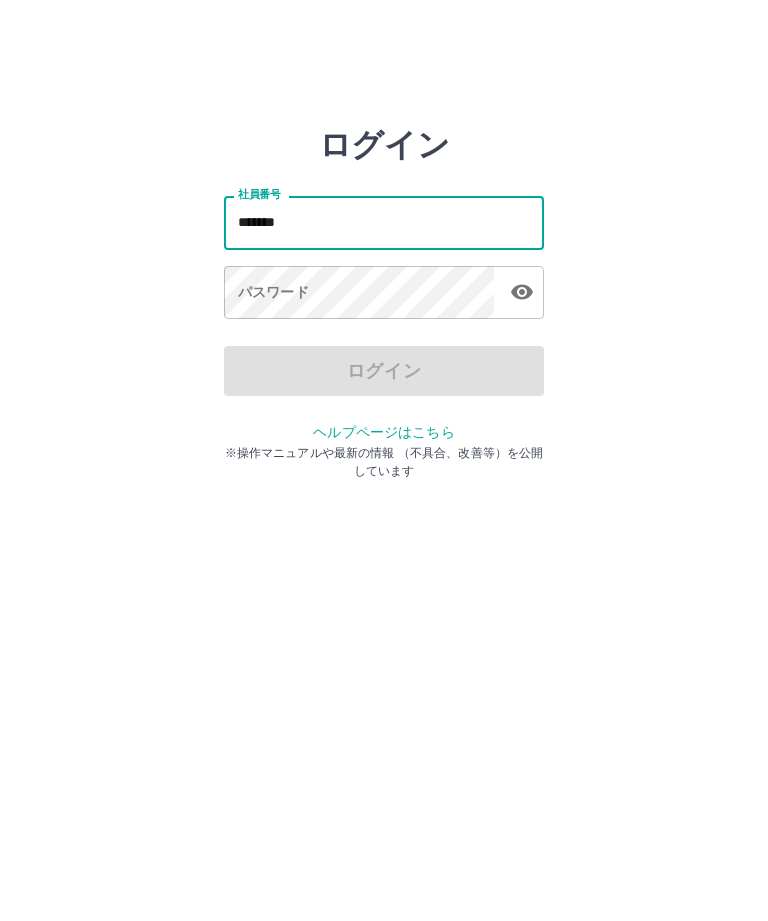 type on "*******" 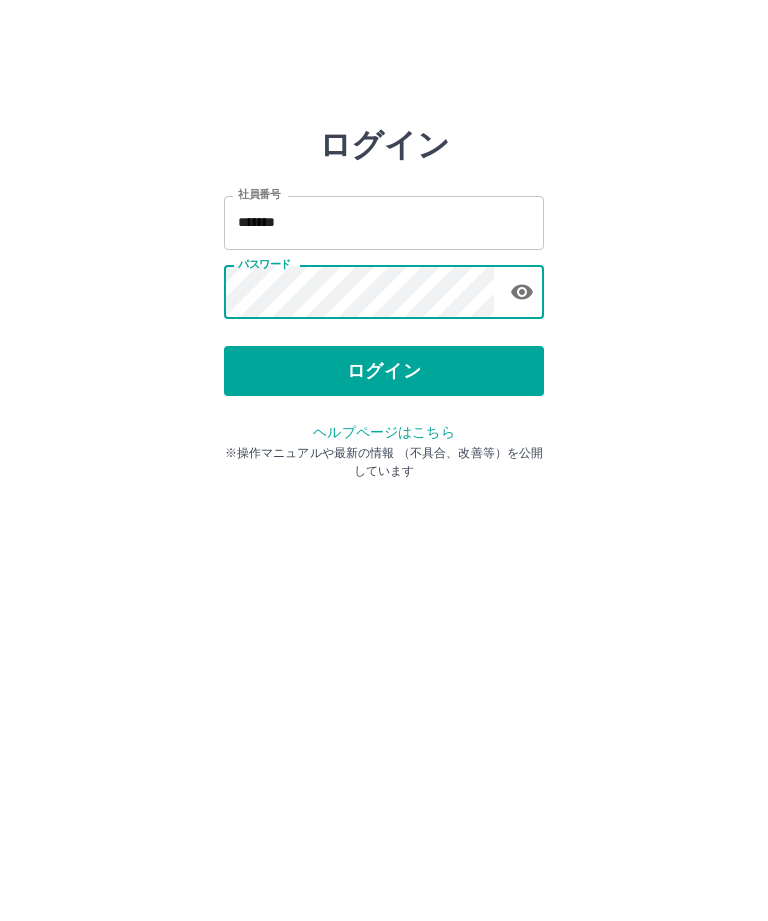 click on "ログイン" at bounding box center [384, 371] 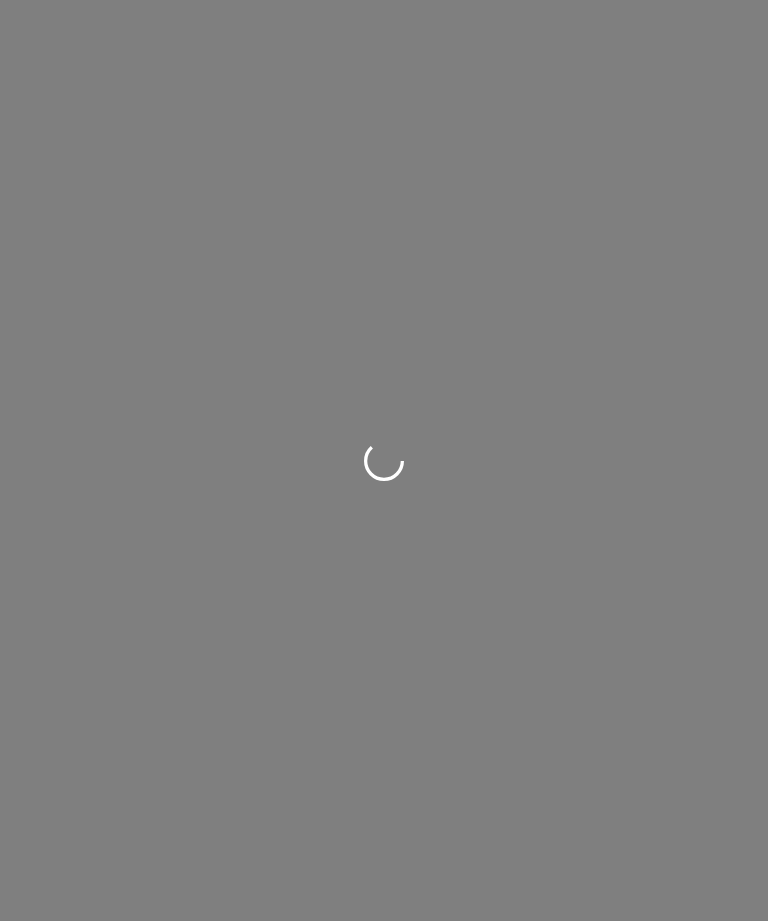 scroll, scrollTop: 0, scrollLeft: 0, axis: both 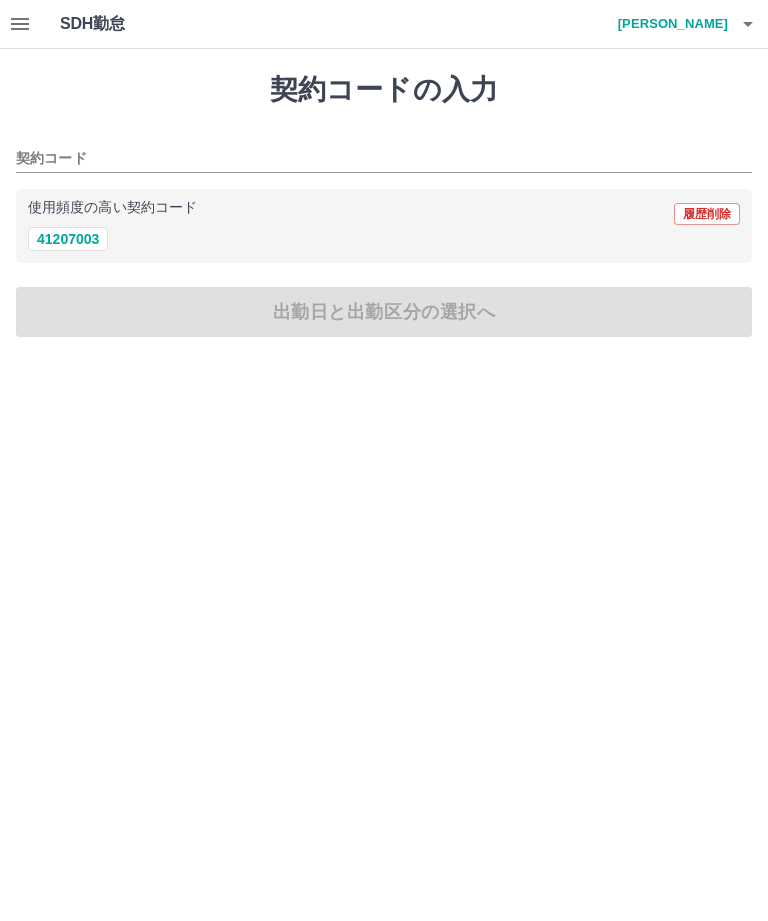 click on "41207003" at bounding box center [68, 239] 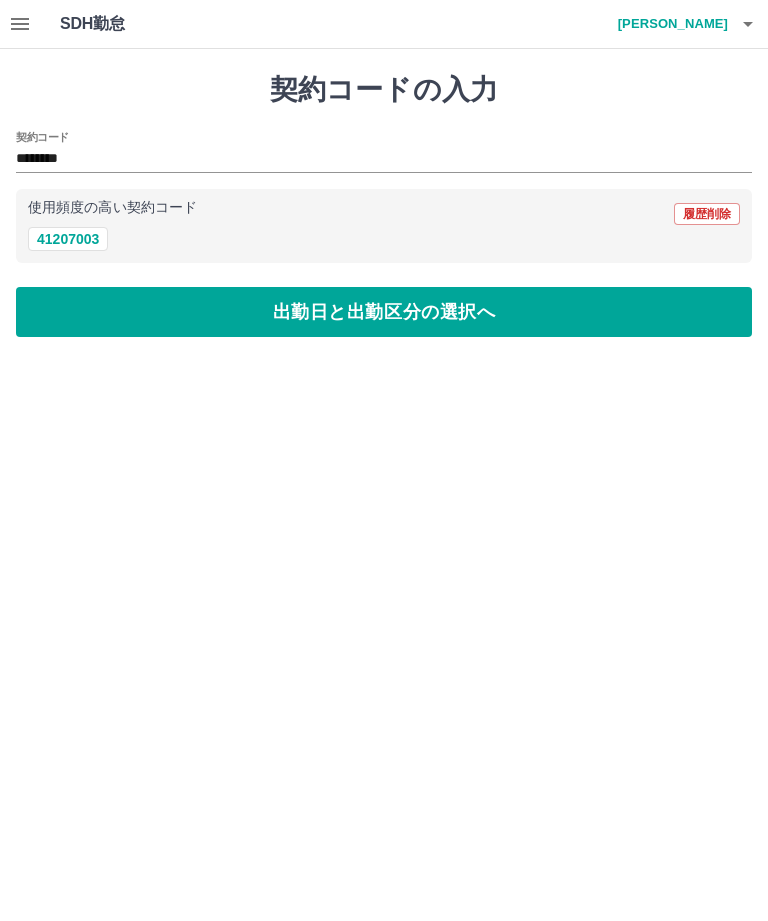 click on "出勤日と出勤区分の選択へ" at bounding box center [384, 312] 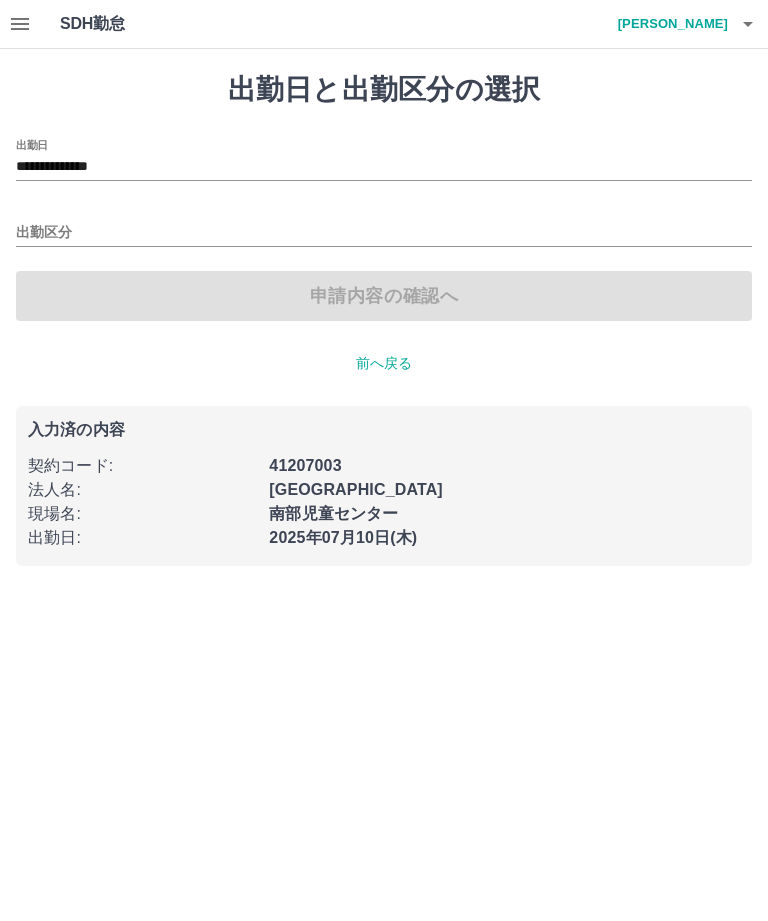 click on "出勤区分" at bounding box center [384, 233] 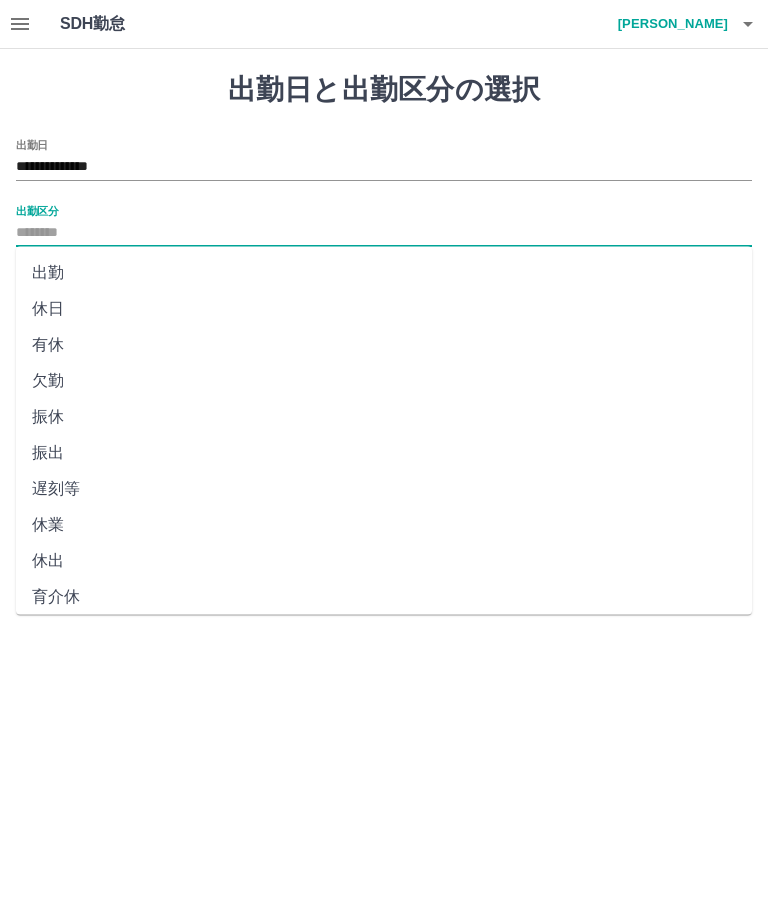 click on "出勤" at bounding box center [384, 273] 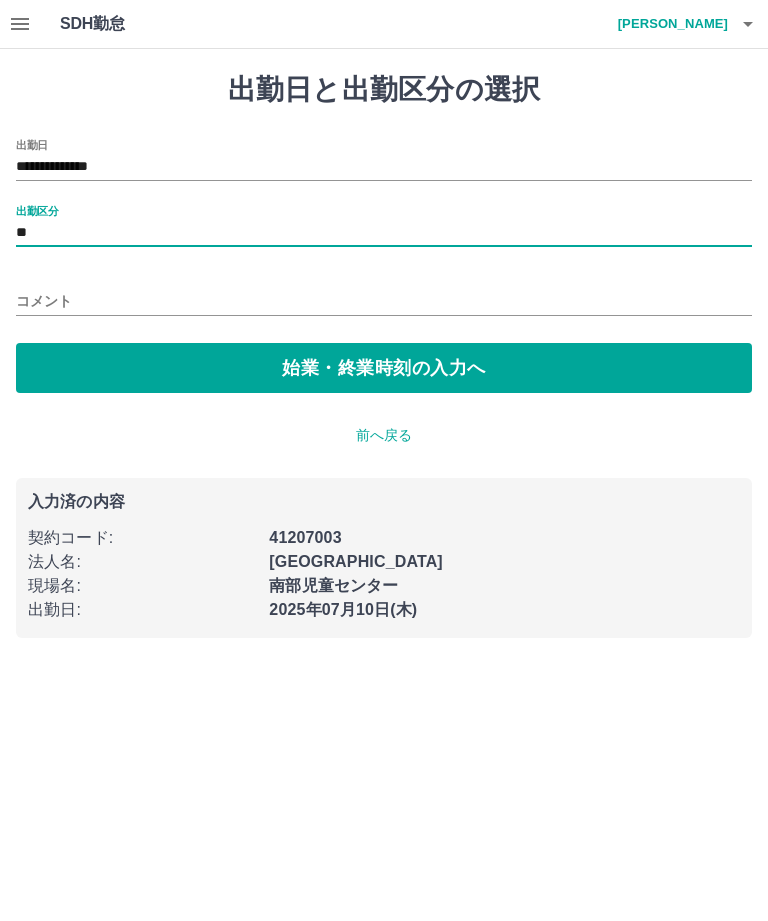 click on "始業・終業時刻の入力へ" at bounding box center [384, 368] 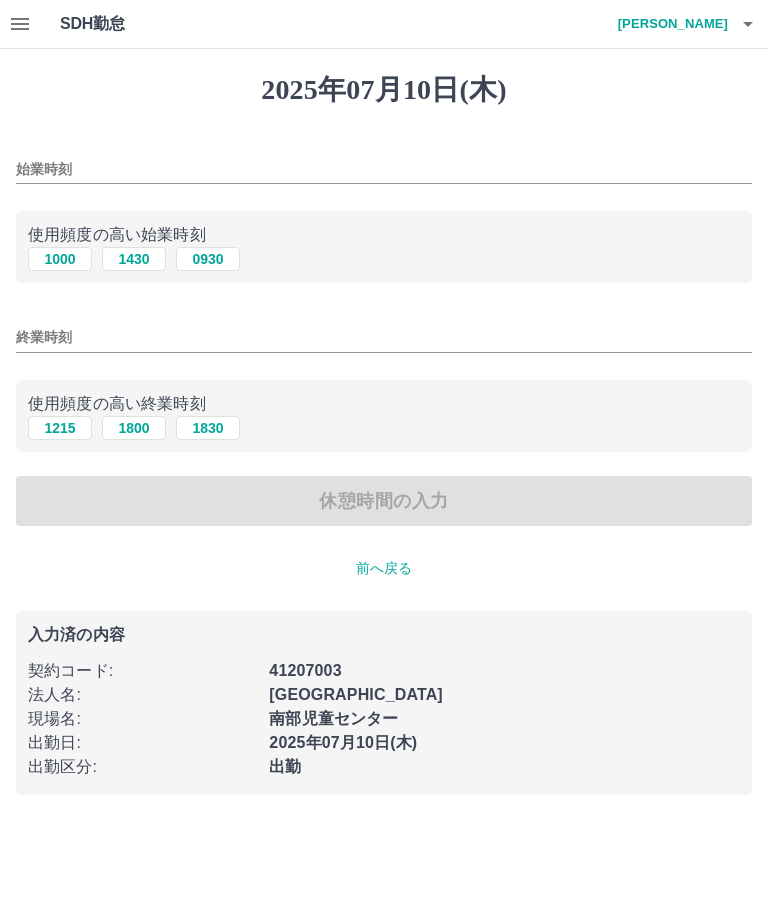 click on "0930" at bounding box center [208, 259] 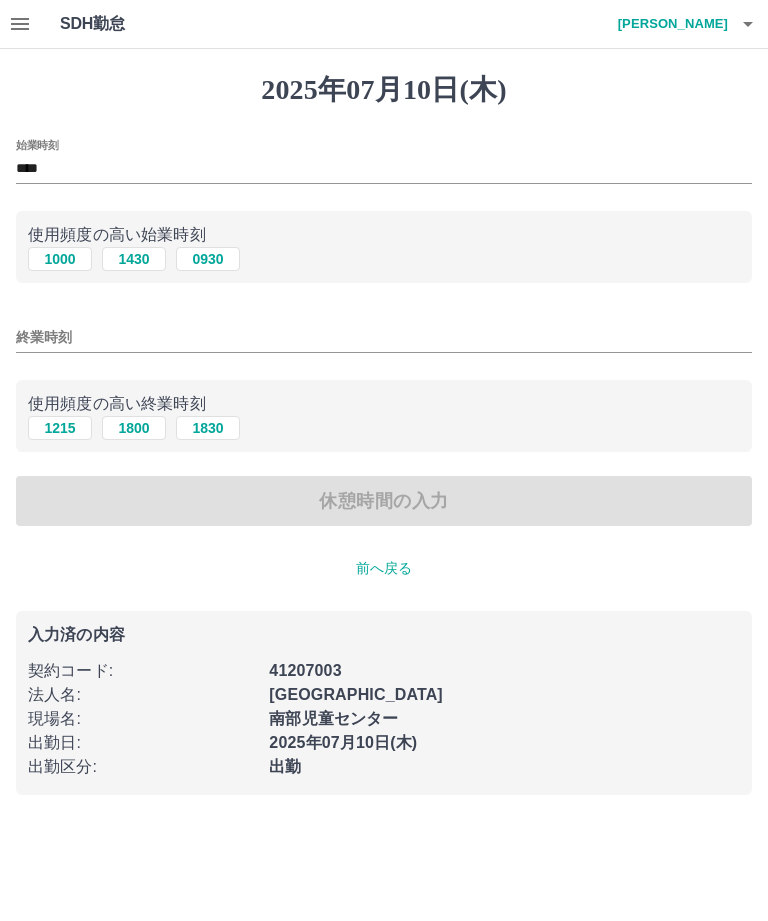 click on "1830" at bounding box center [208, 428] 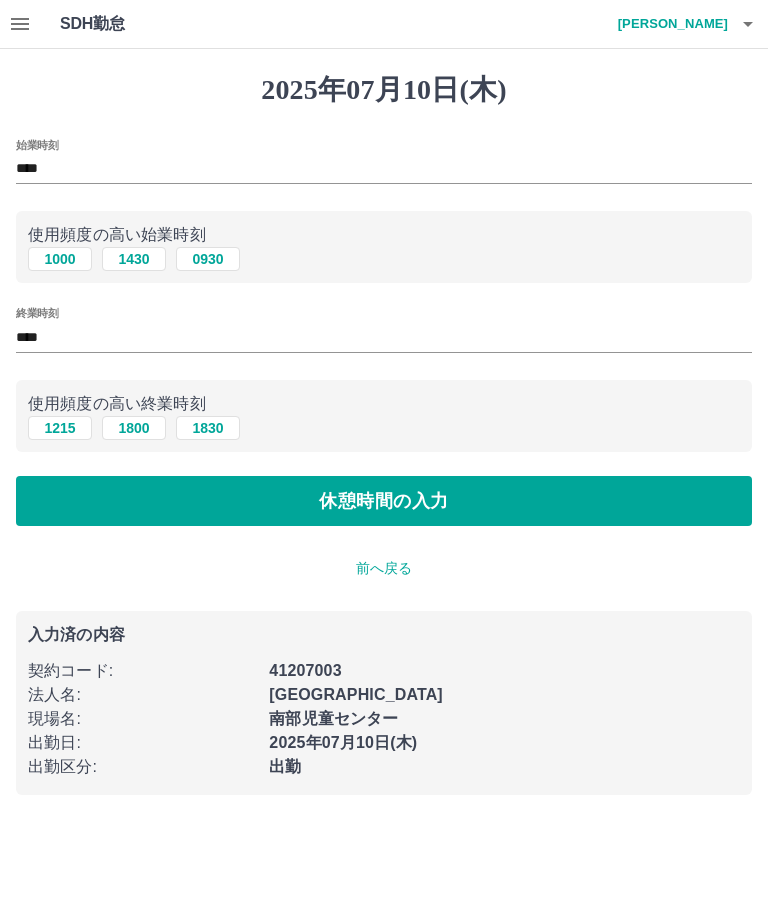 click on "休憩時間の入力" at bounding box center (384, 501) 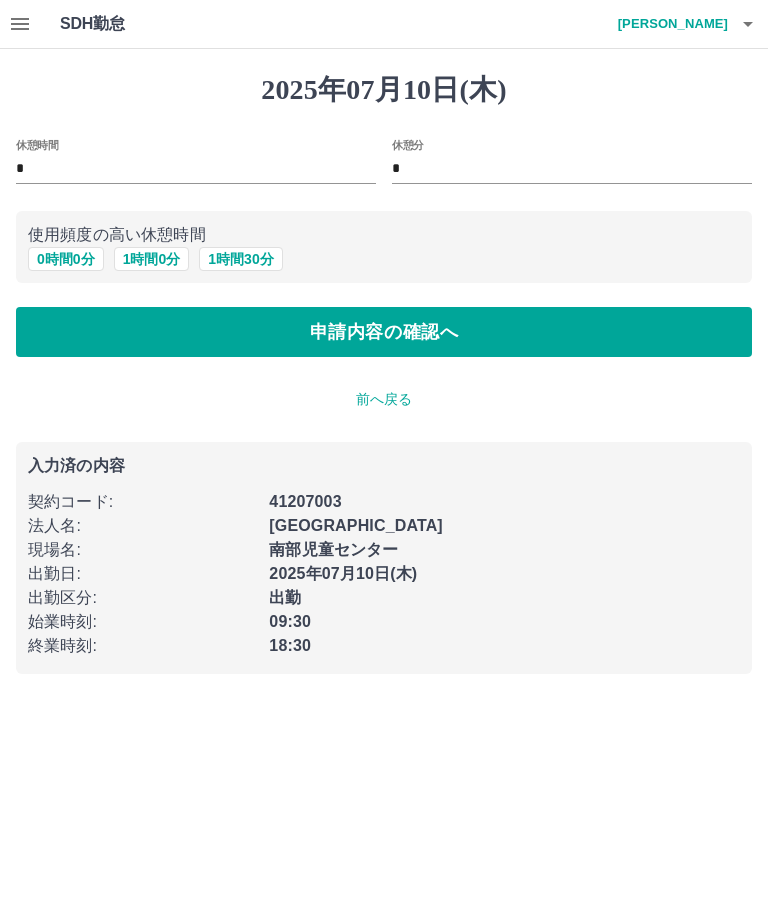 click on "1 時間 0 分" at bounding box center [152, 259] 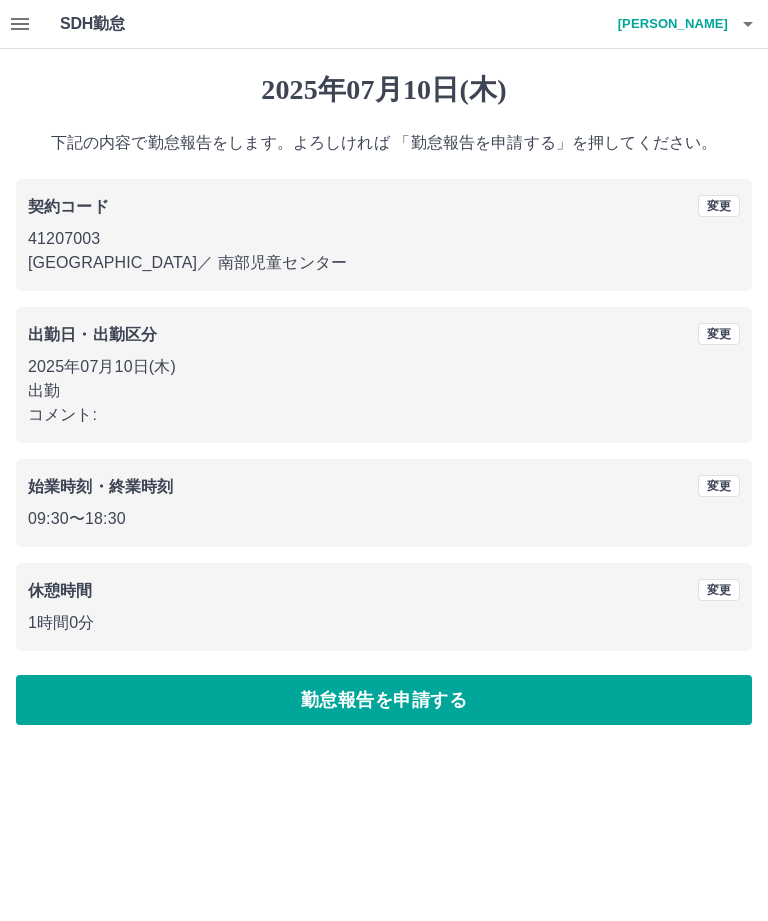 click on "勤怠報告を申請する" at bounding box center [384, 700] 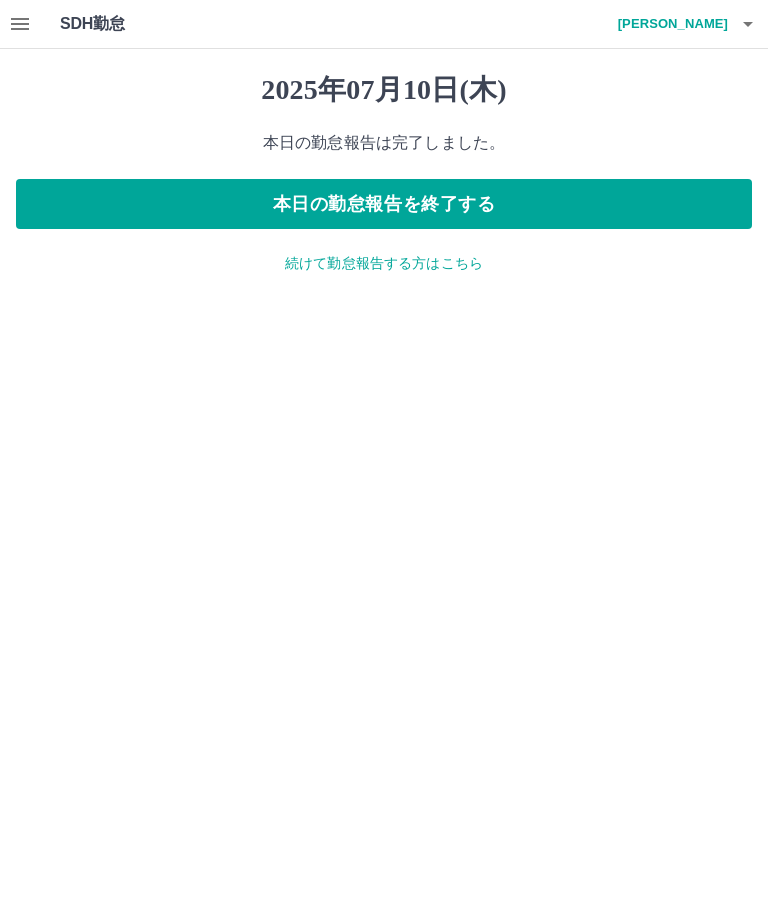 click on "本日の勤怠報告を終了する" at bounding box center [384, 204] 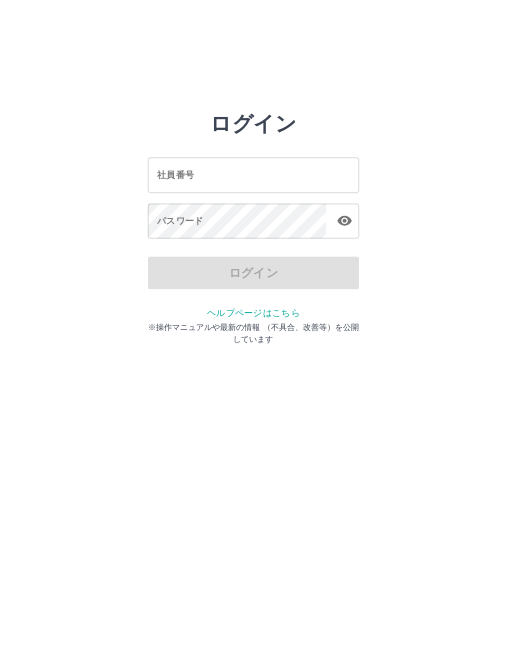 scroll, scrollTop: 0, scrollLeft: 0, axis: both 